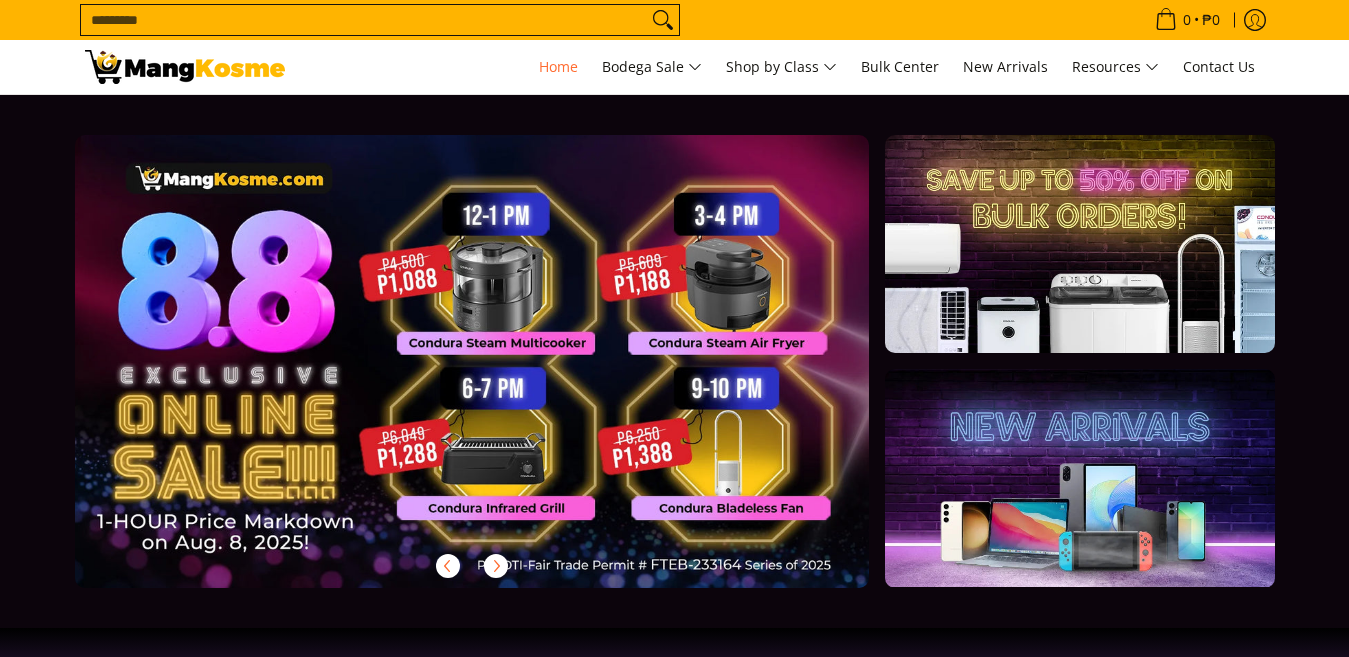 scroll, scrollTop: 0, scrollLeft: 0, axis: both 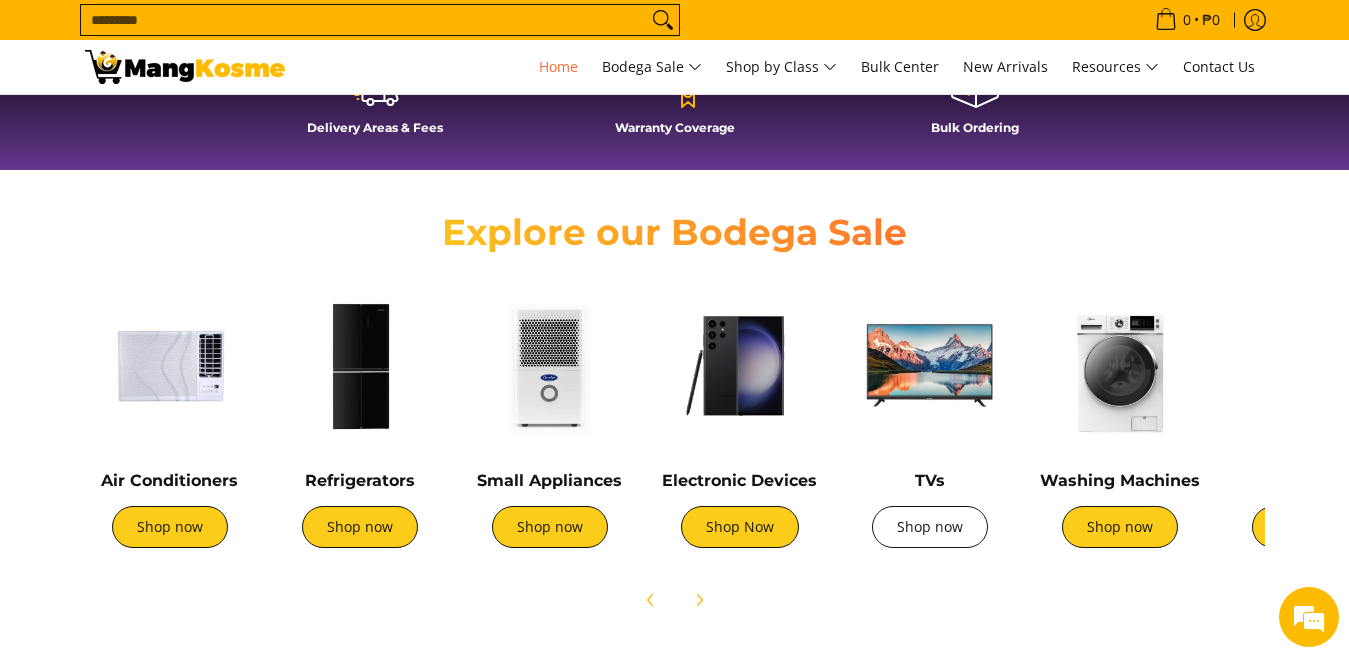 click on "Shop now" at bounding box center (930, 527) 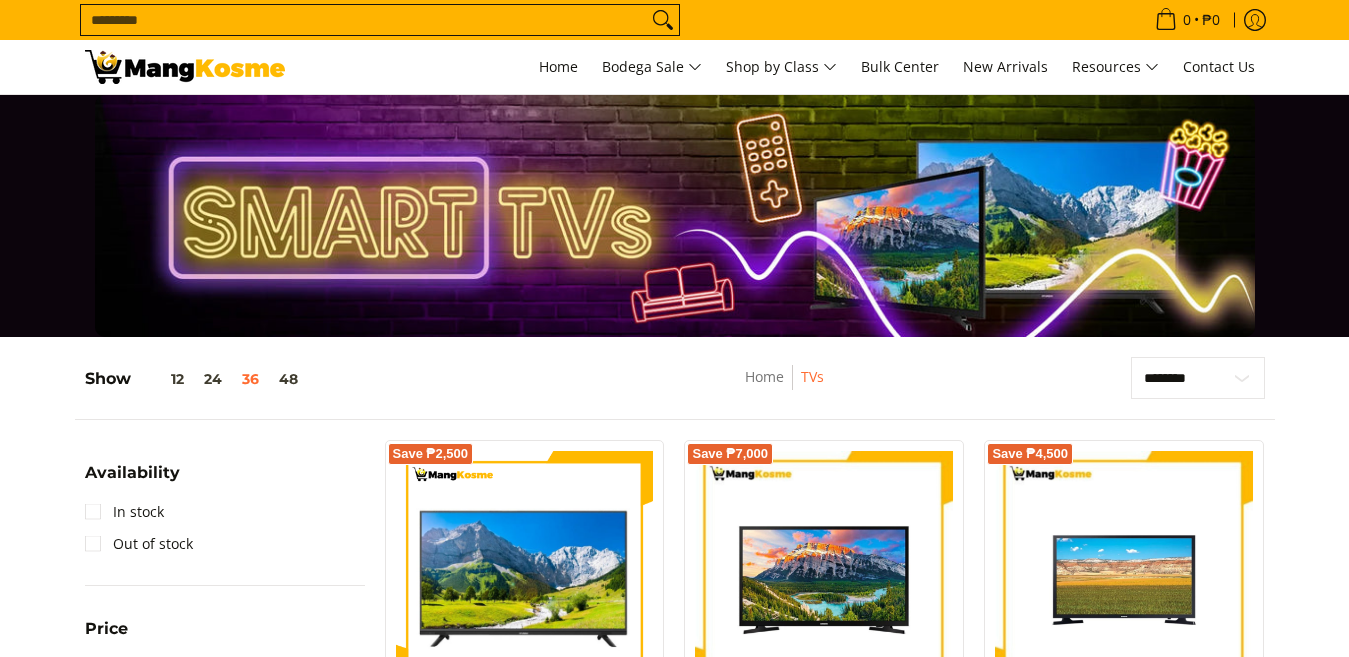 scroll, scrollTop: 0, scrollLeft: 0, axis: both 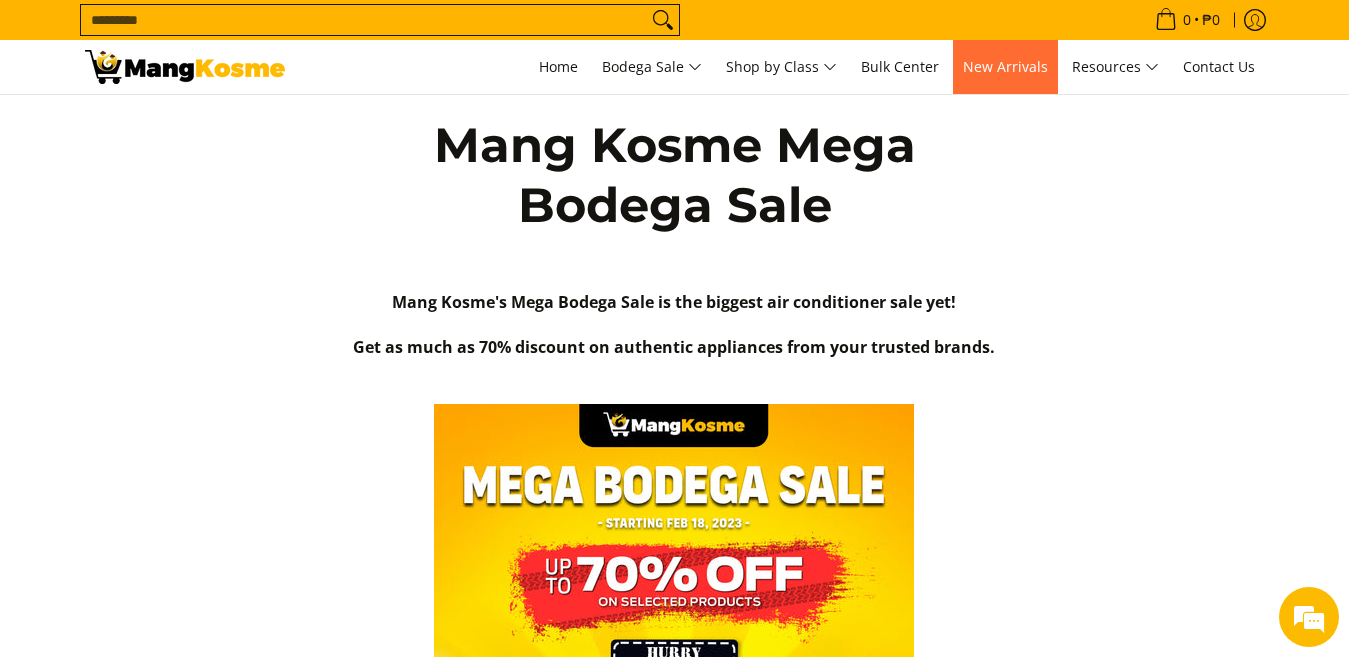 click on "New Arrivals" at bounding box center [1005, 66] 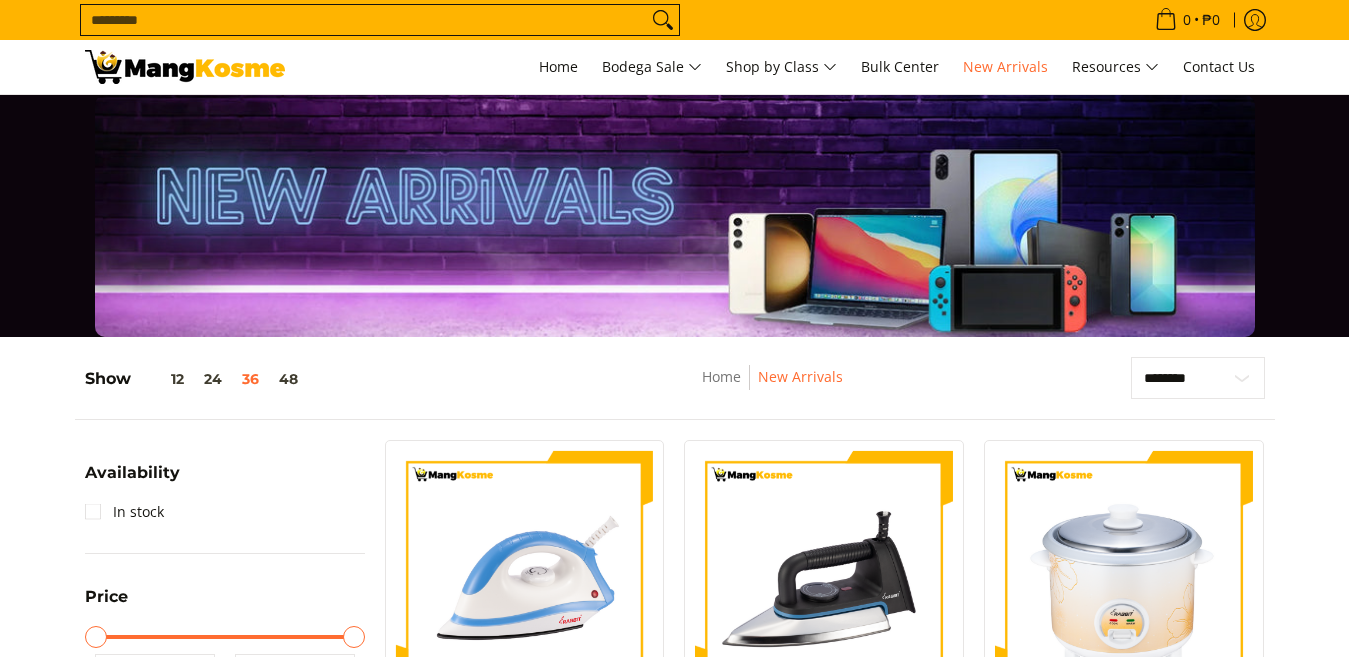 scroll, scrollTop: 400, scrollLeft: 0, axis: vertical 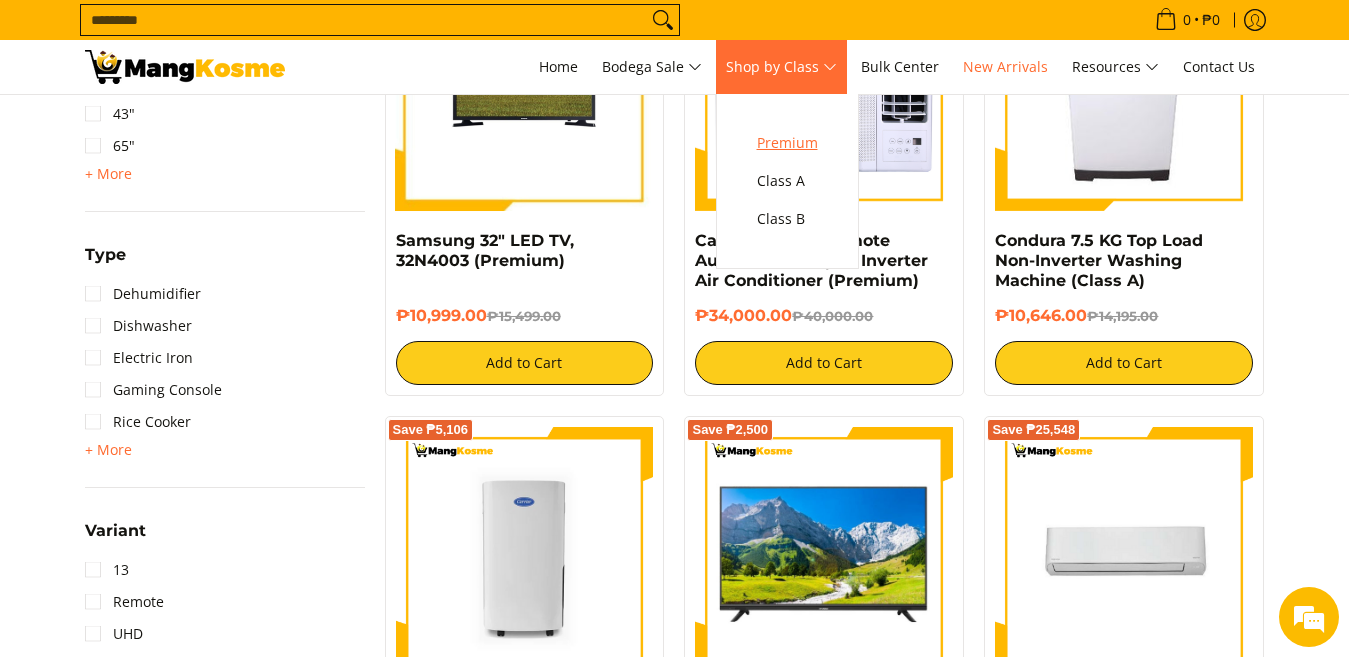 click on "Premium" at bounding box center [787, 143] 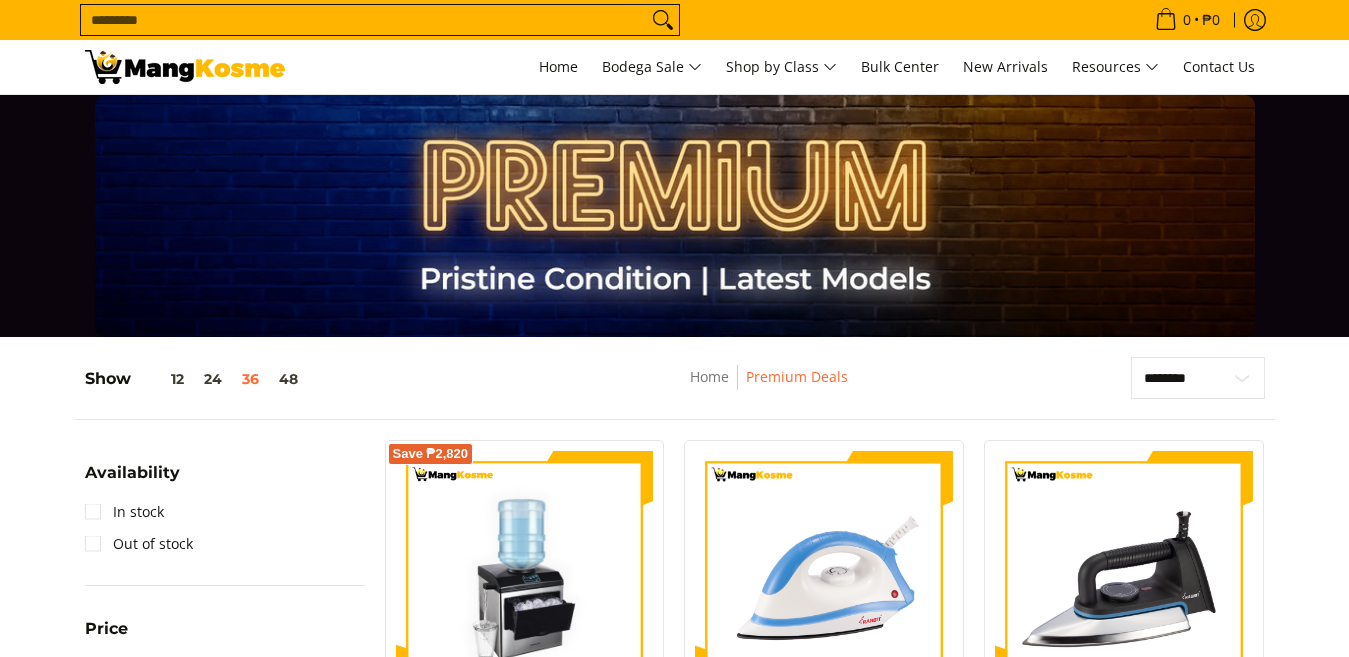 scroll, scrollTop: 0, scrollLeft: 0, axis: both 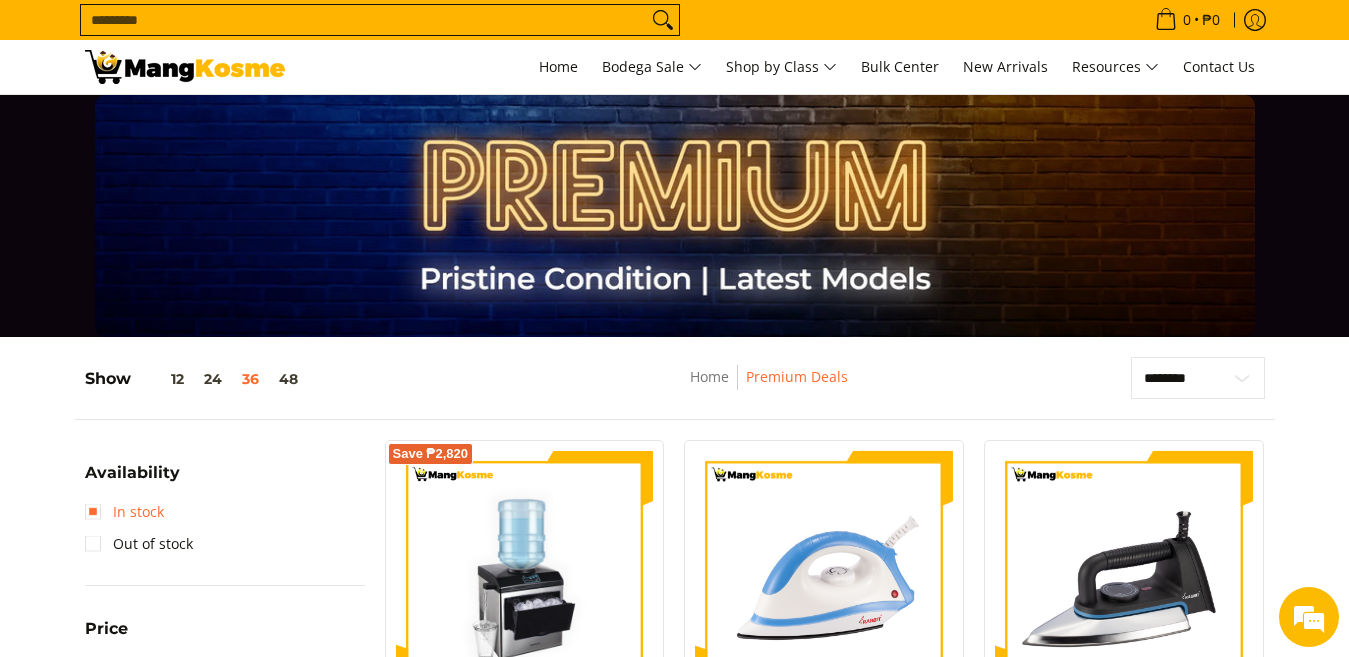 click on "In stock" at bounding box center (124, 512) 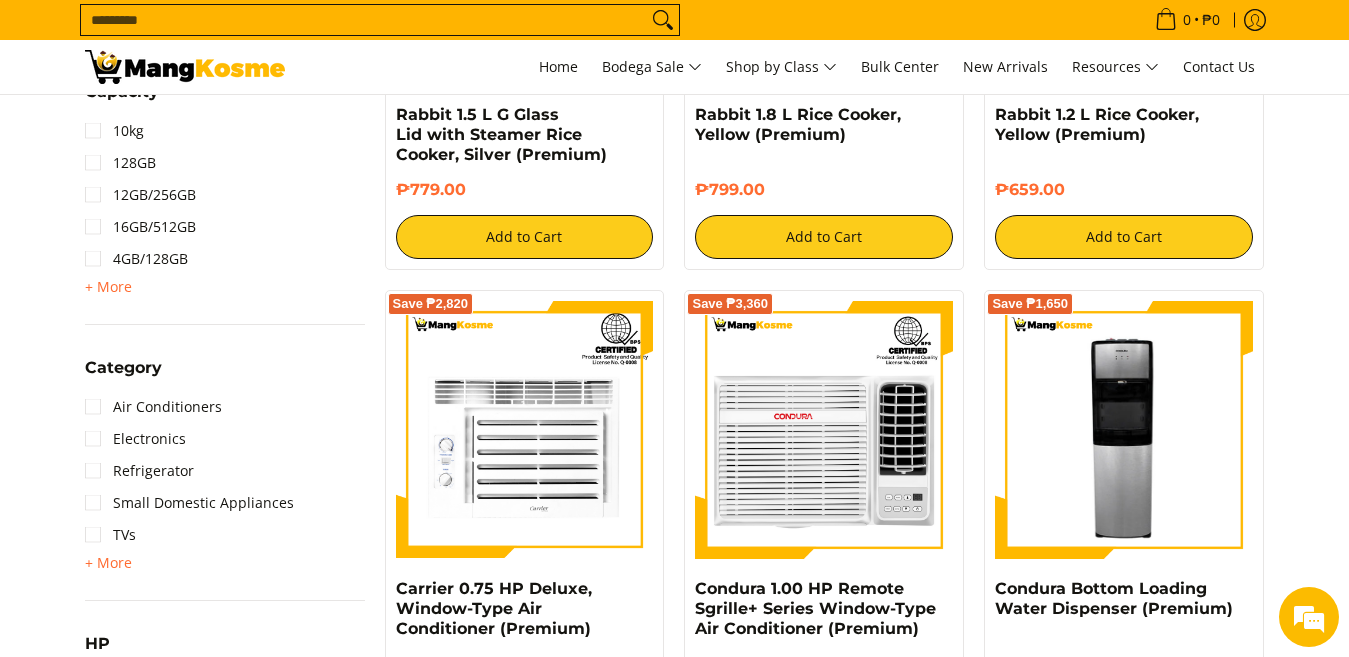scroll, scrollTop: 1162, scrollLeft: 0, axis: vertical 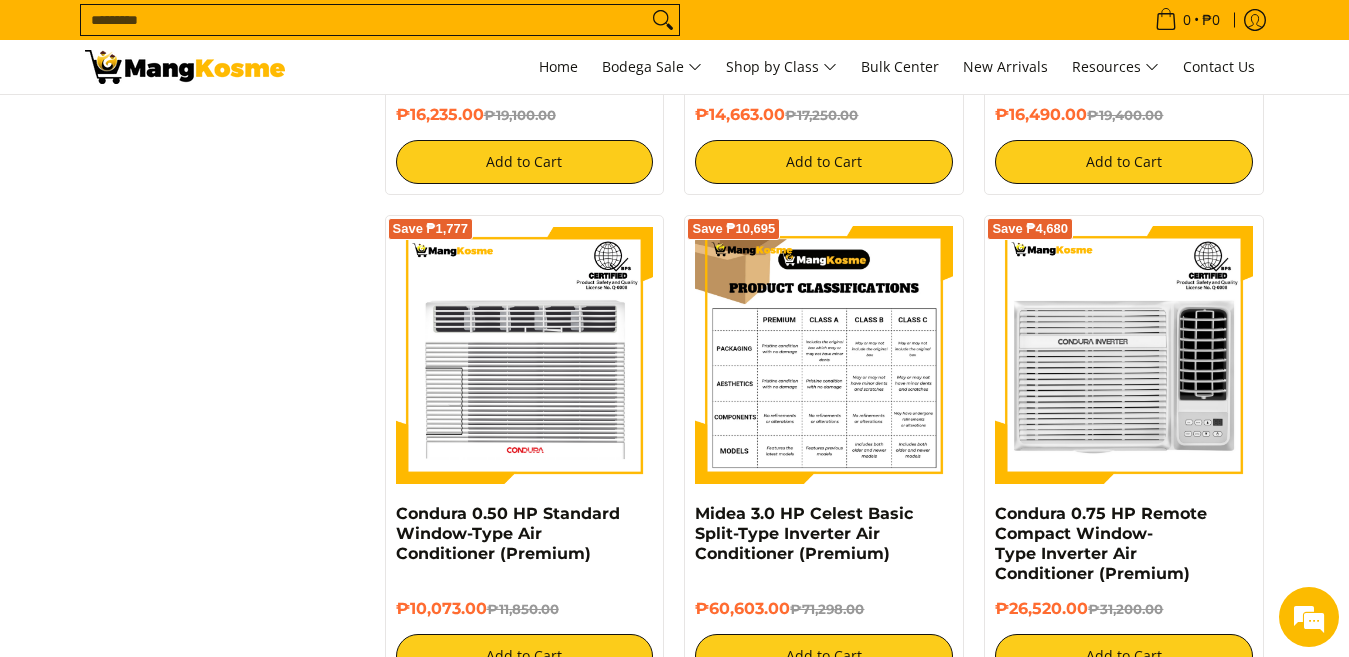 click at bounding box center (824, 355) 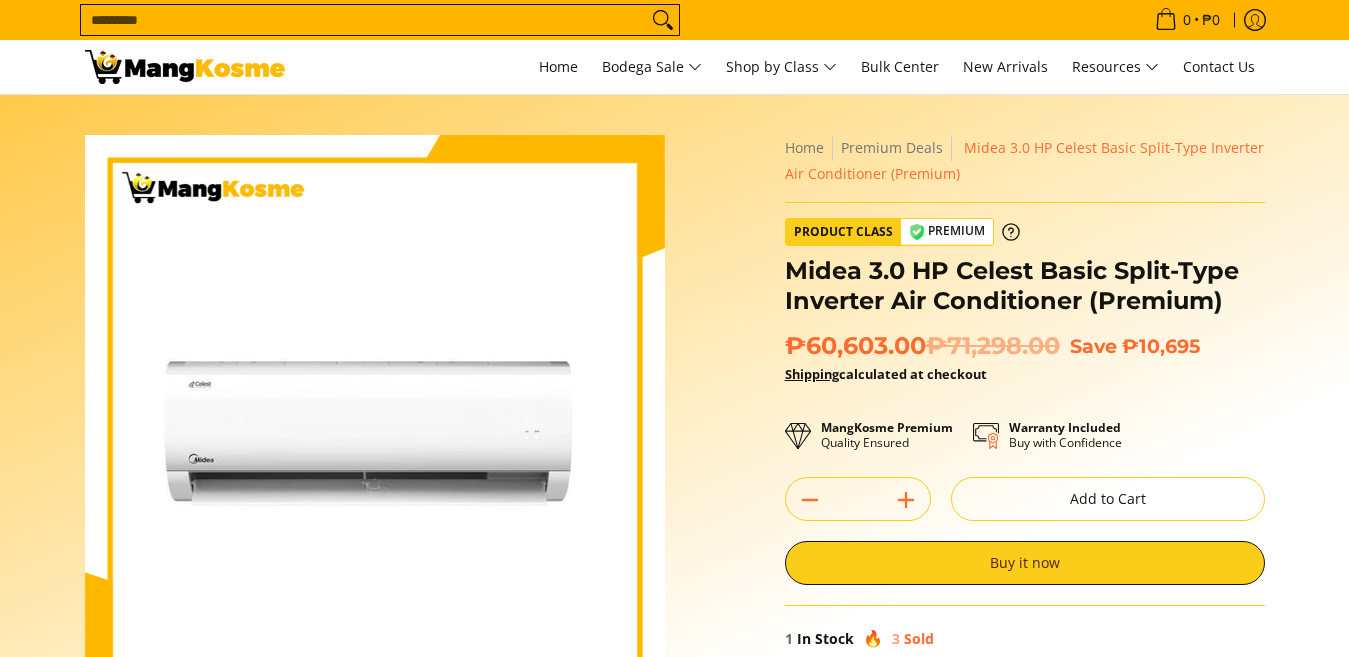 scroll, scrollTop: 0, scrollLeft: 0, axis: both 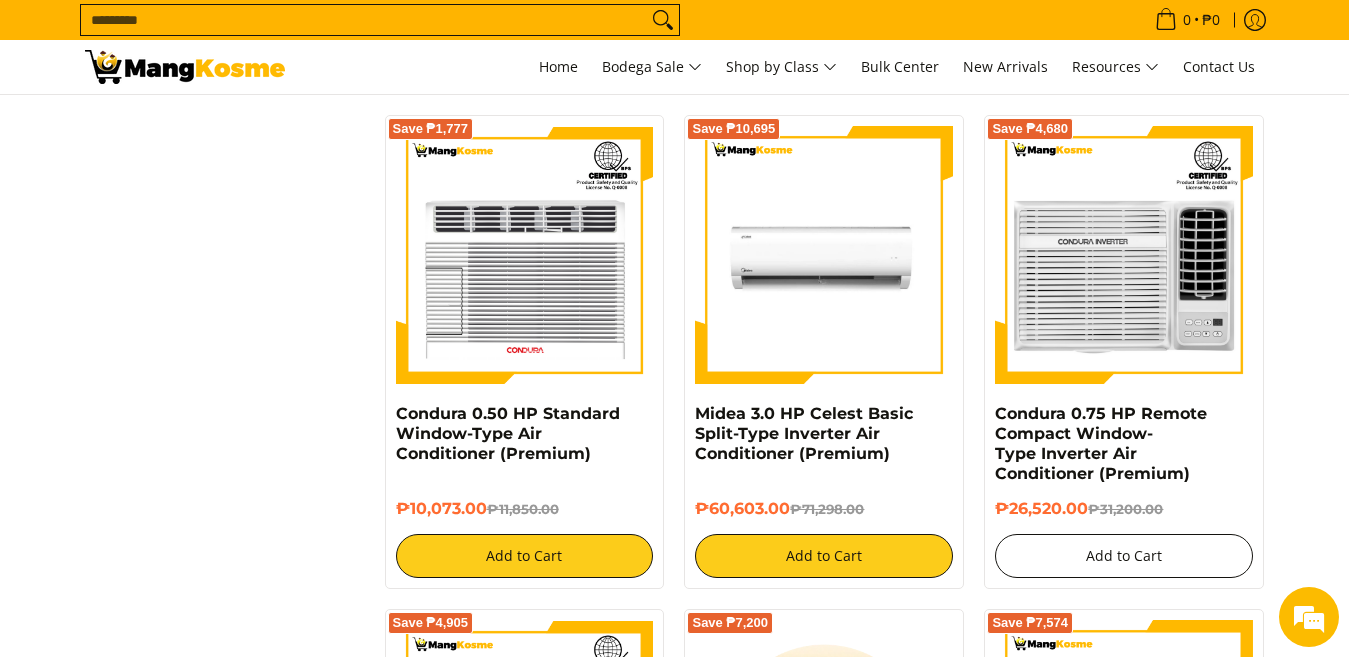 click on "Add to Cart" at bounding box center (1124, 556) 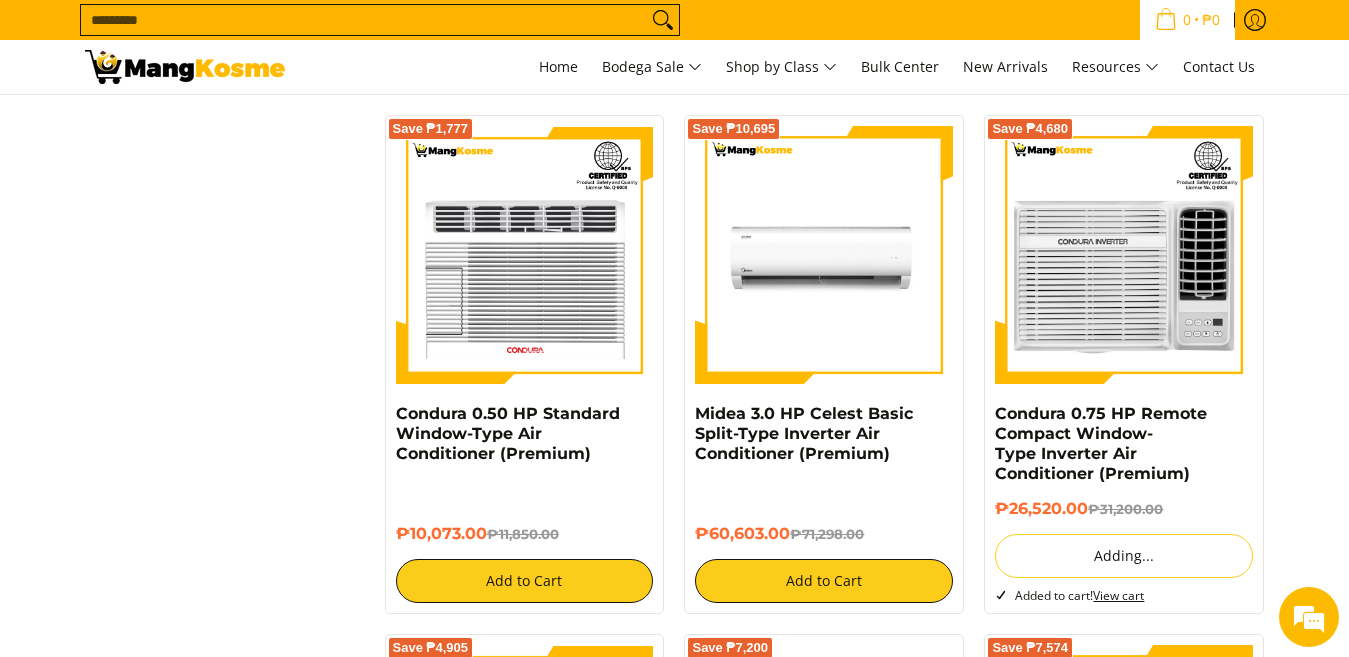 scroll, scrollTop: 3607, scrollLeft: 0, axis: vertical 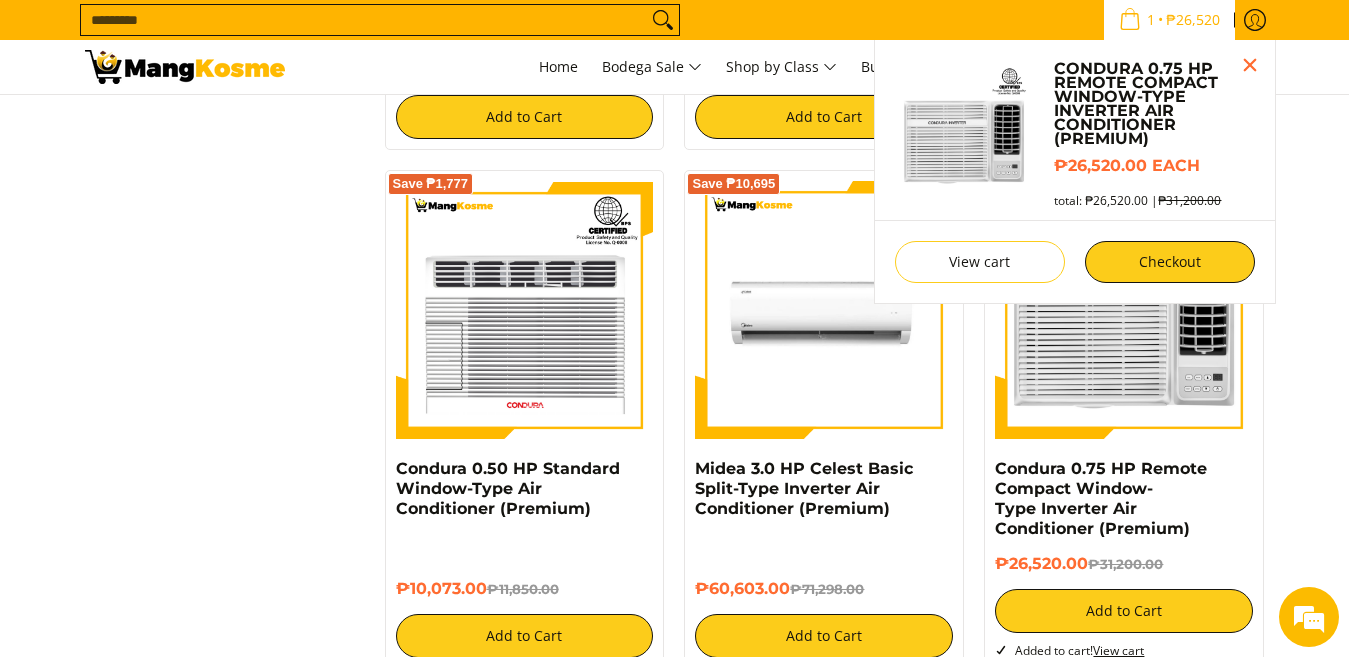 click on "**********" at bounding box center [675, -275] 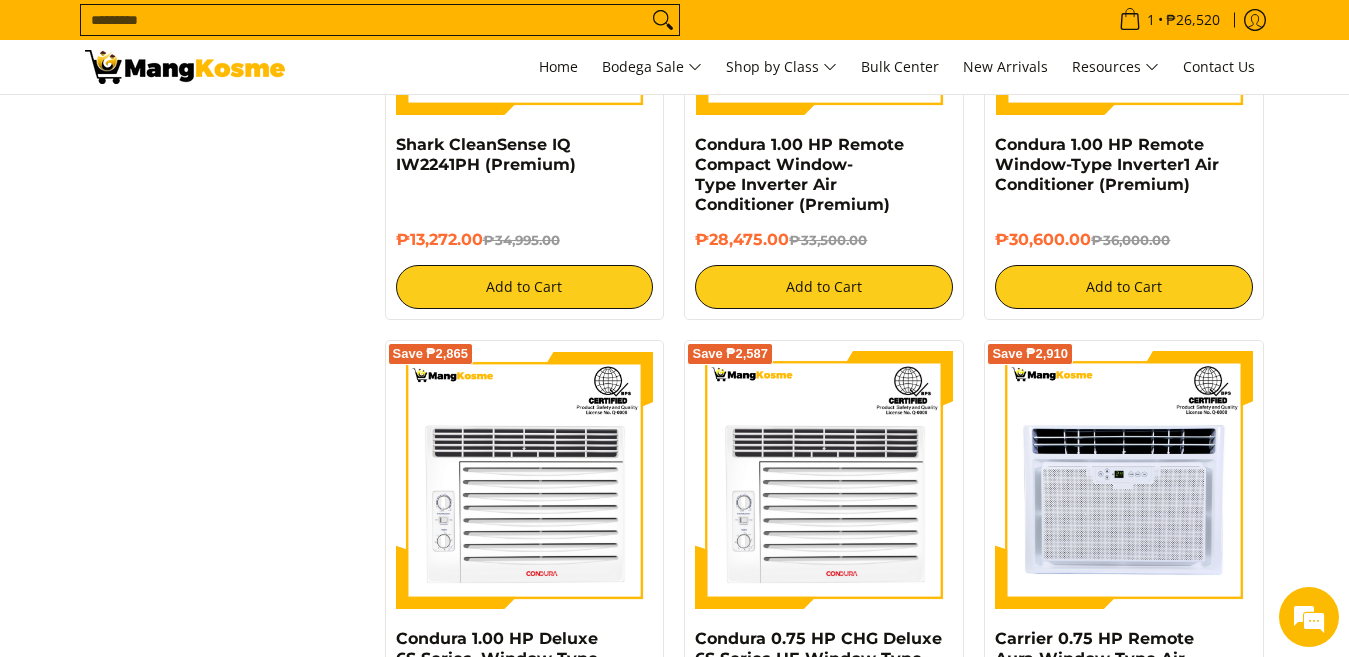 scroll, scrollTop: 2950, scrollLeft: 0, axis: vertical 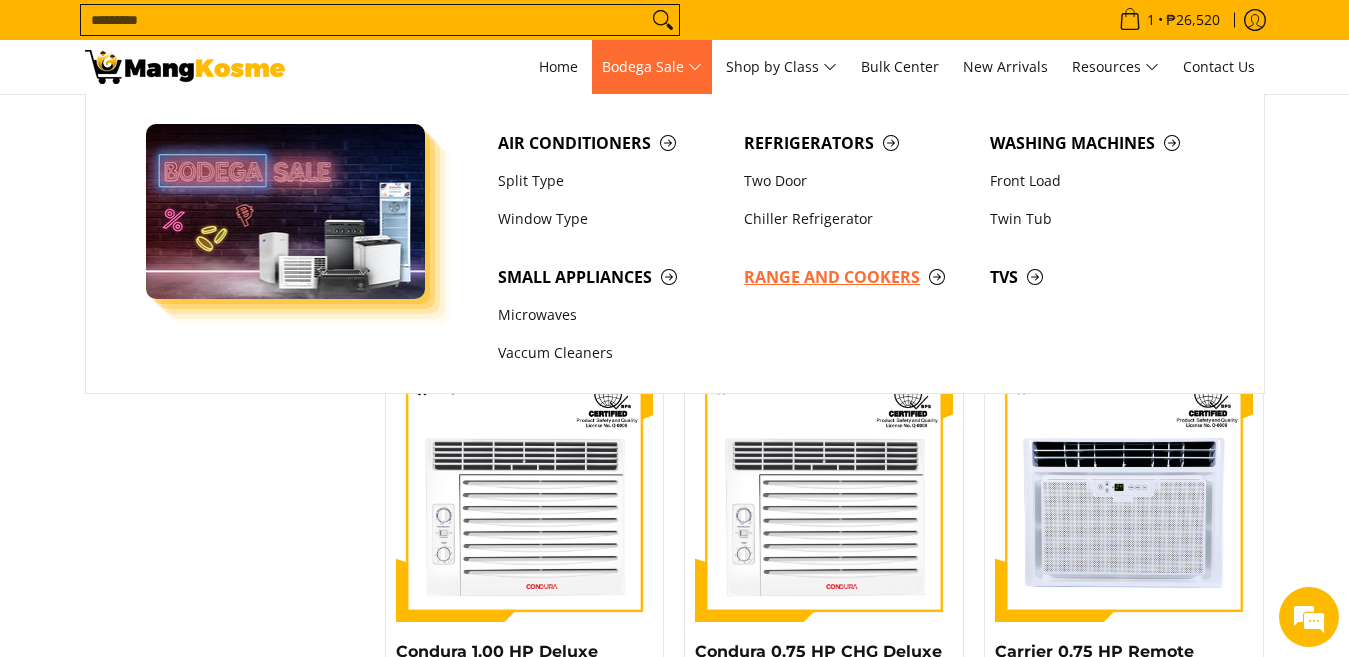 click on "Range and Cookers" at bounding box center [857, 277] 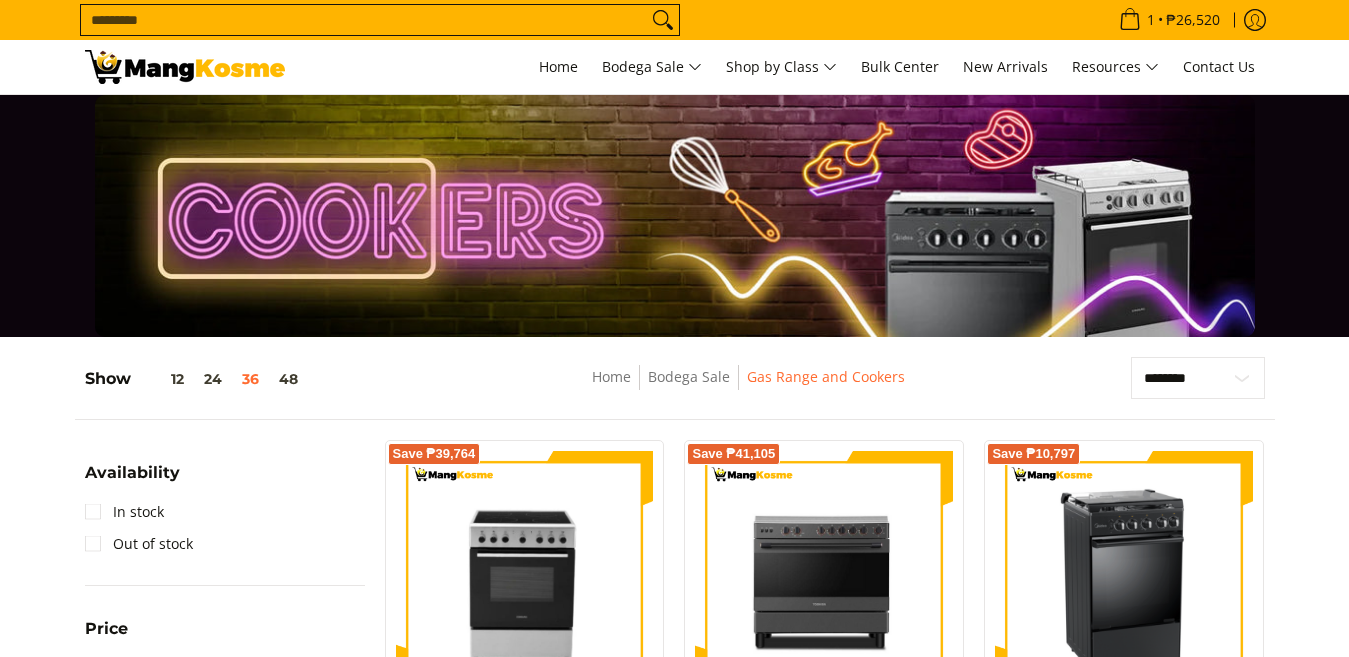 scroll, scrollTop: 200, scrollLeft: 0, axis: vertical 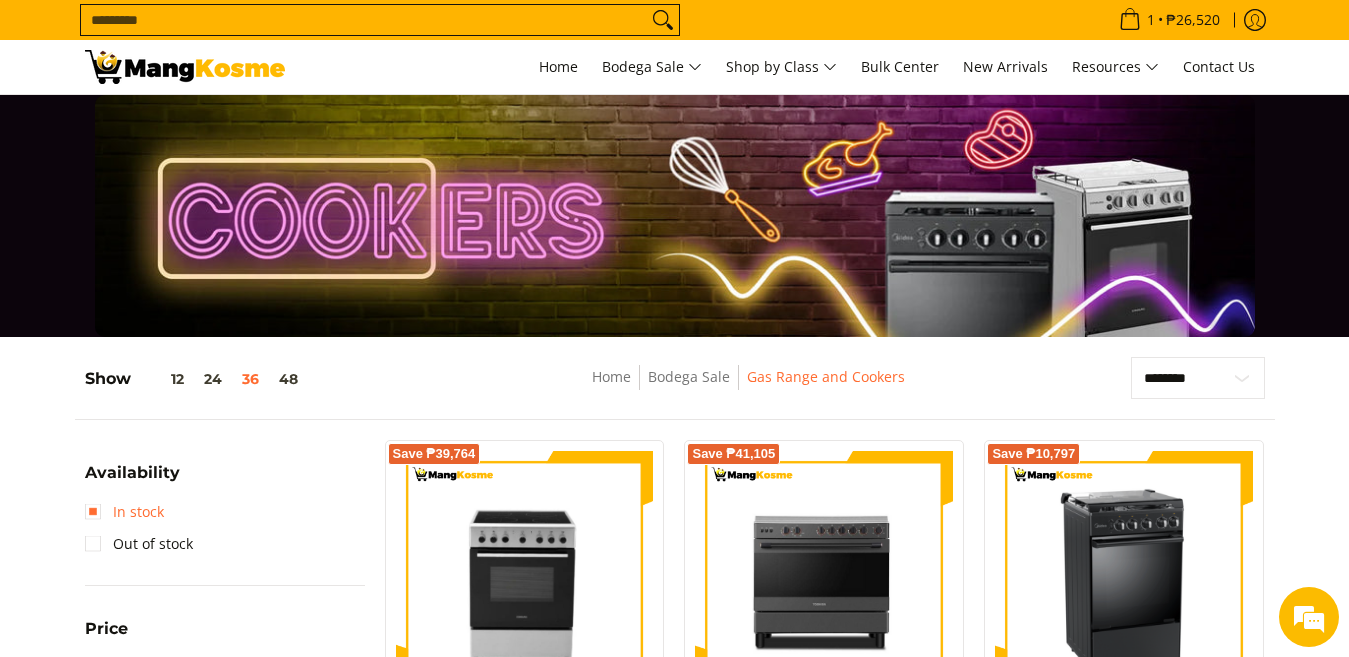 click on "In stock" at bounding box center [124, 512] 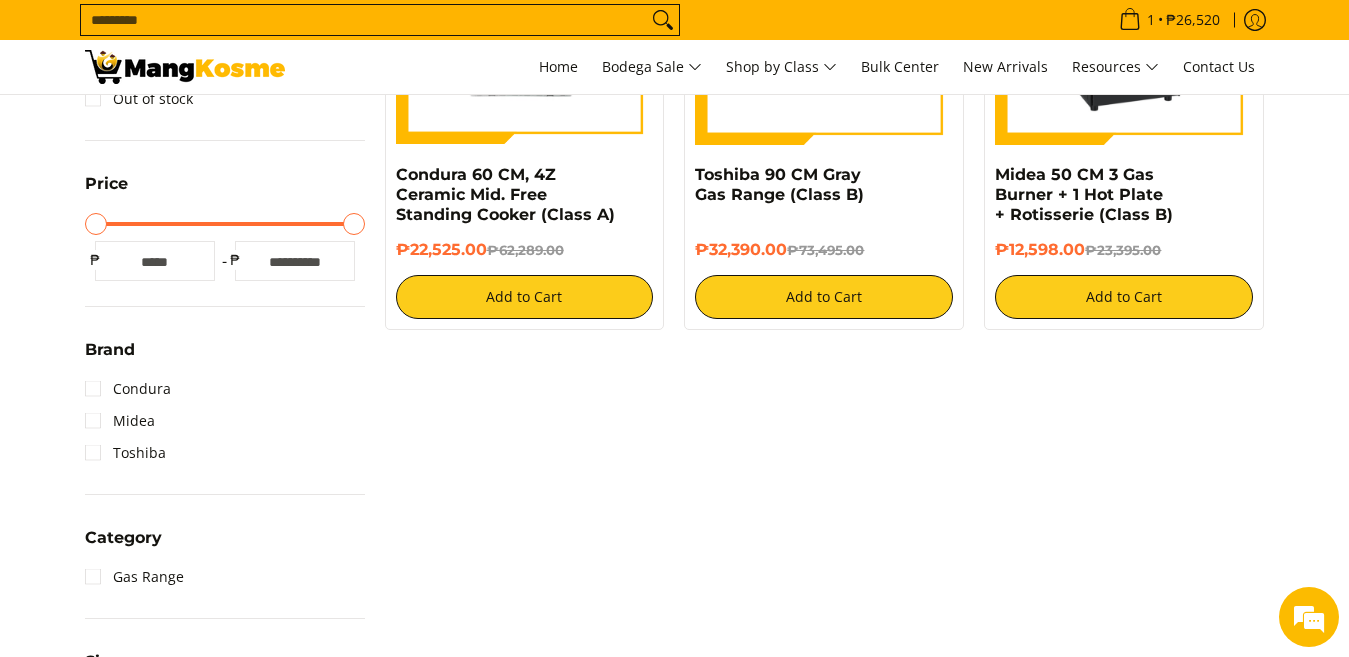 scroll, scrollTop: 862, scrollLeft: 0, axis: vertical 